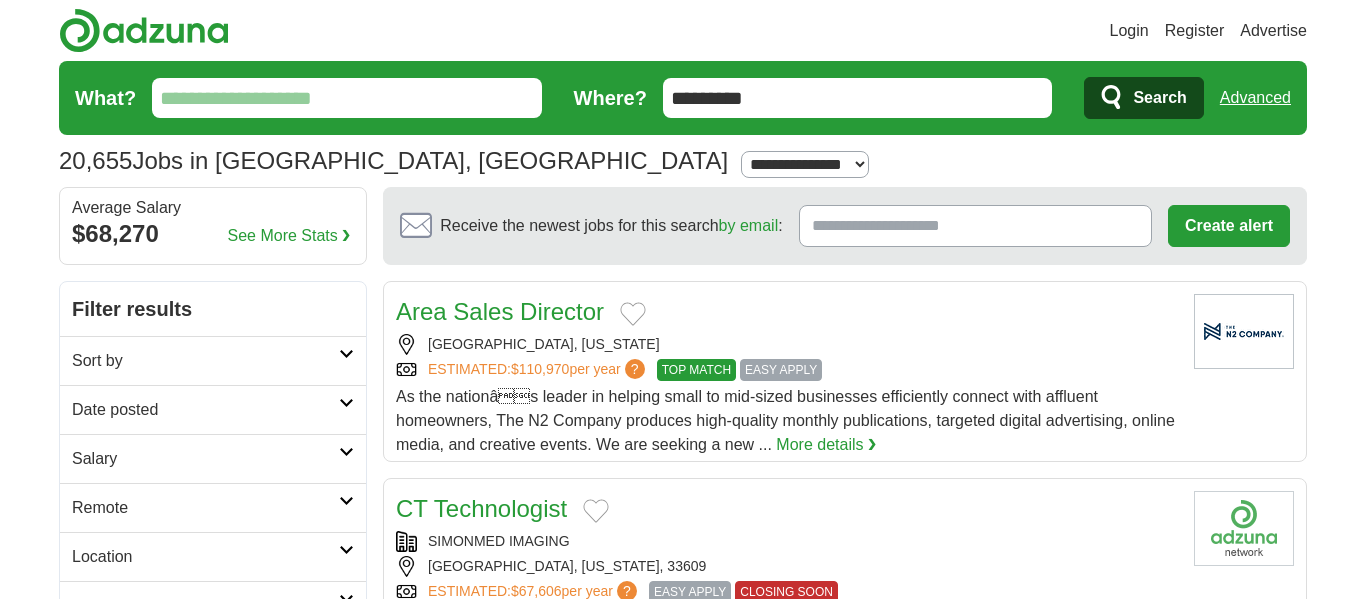scroll, scrollTop: 0, scrollLeft: 0, axis: both 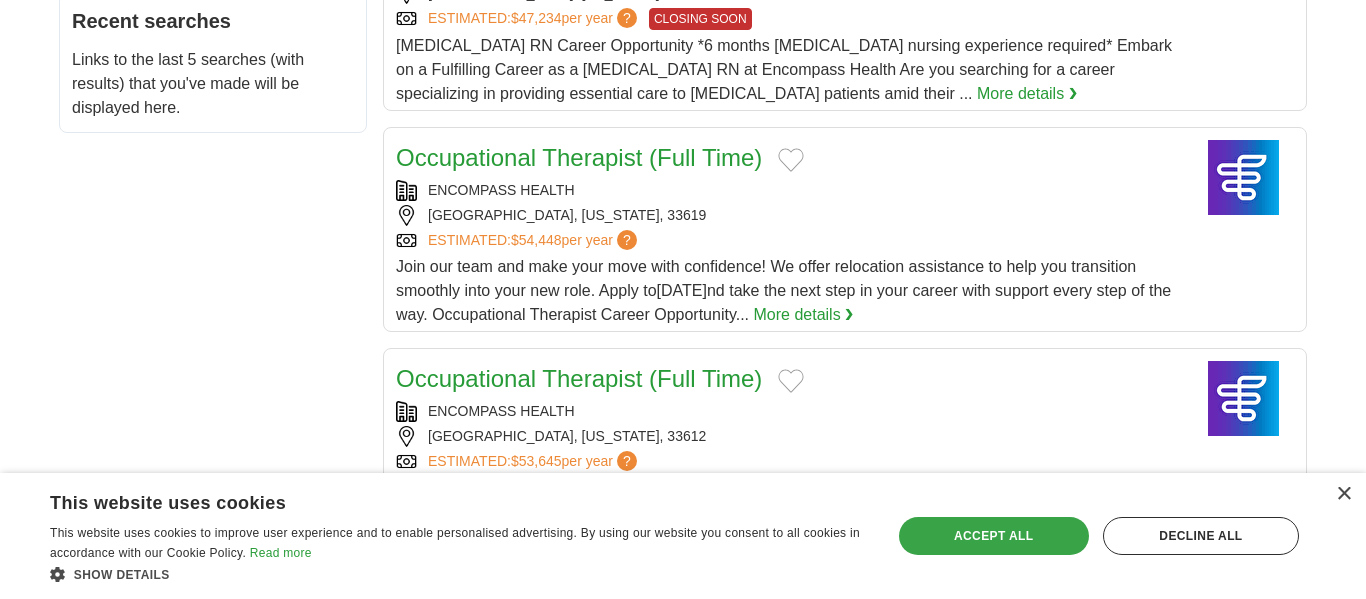 click on "Accept all" at bounding box center (994, 536) 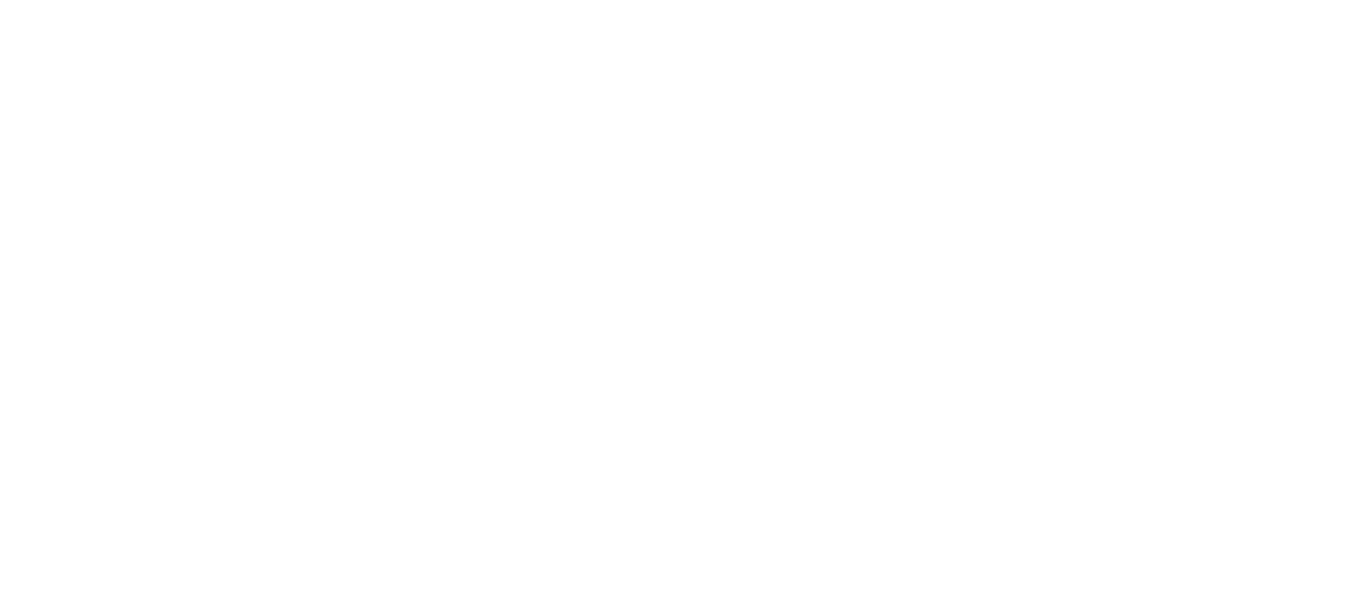 scroll, scrollTop: 2963, scrollLeft: 0, axis: vertical 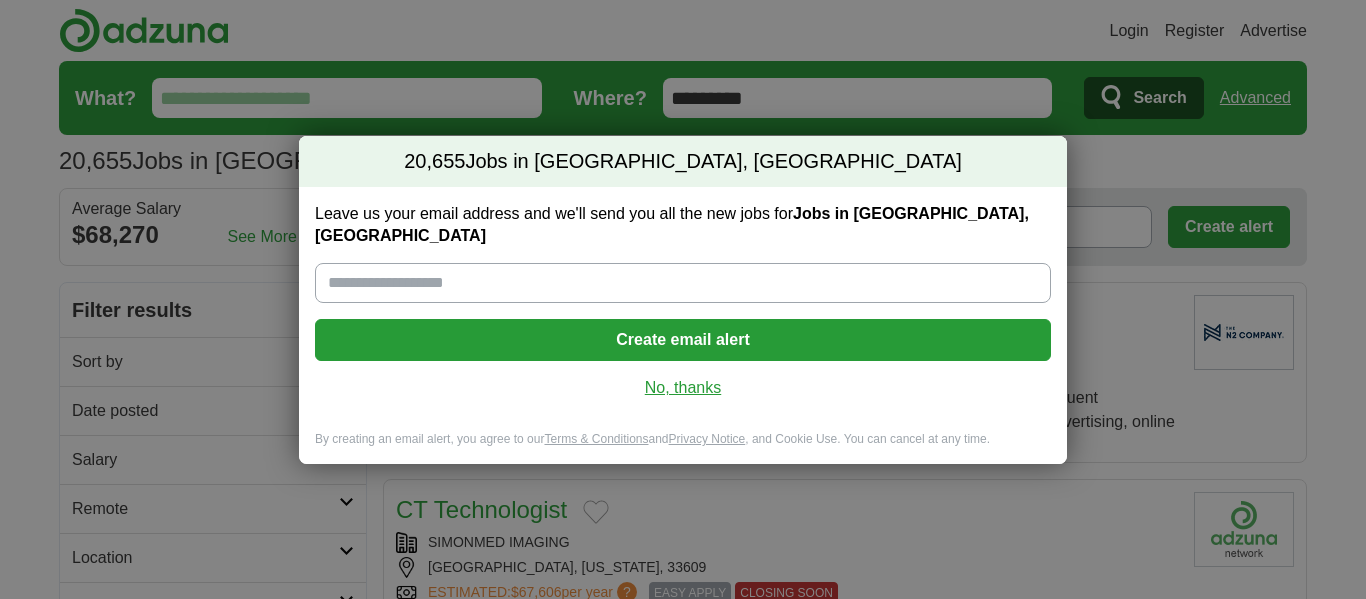 click on "No, thanks" at bounding box center [683, 388] 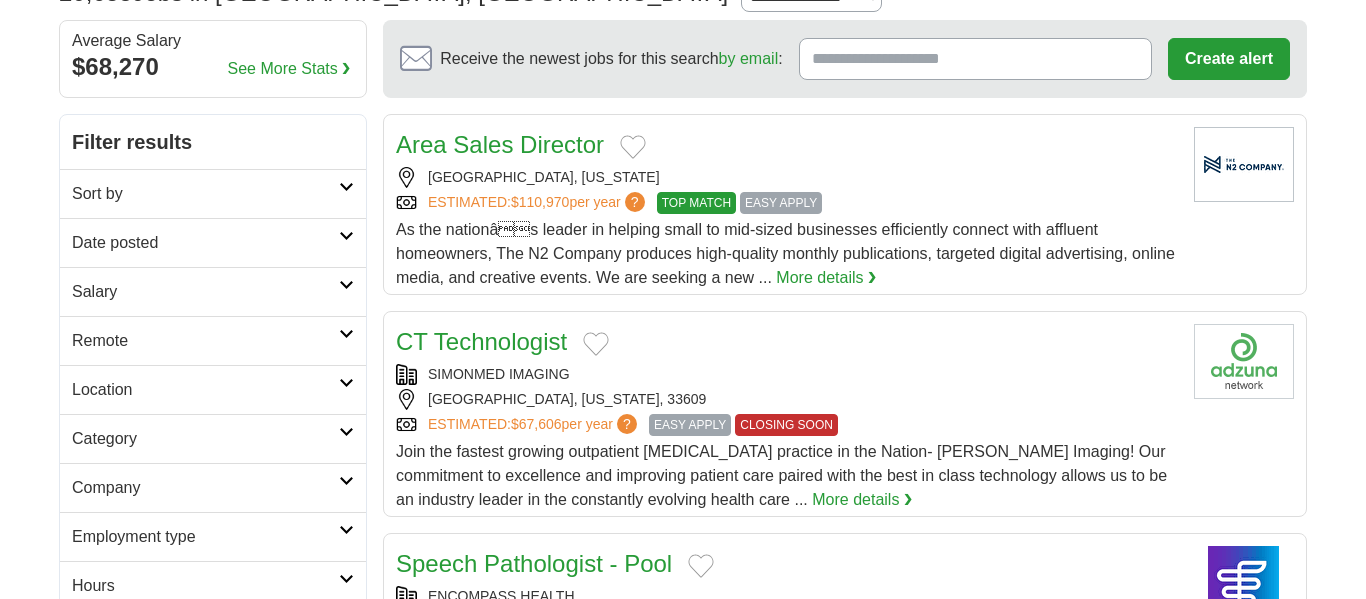 scroll, scrollTop: 170, scrollLeft: 0, axis: vertical 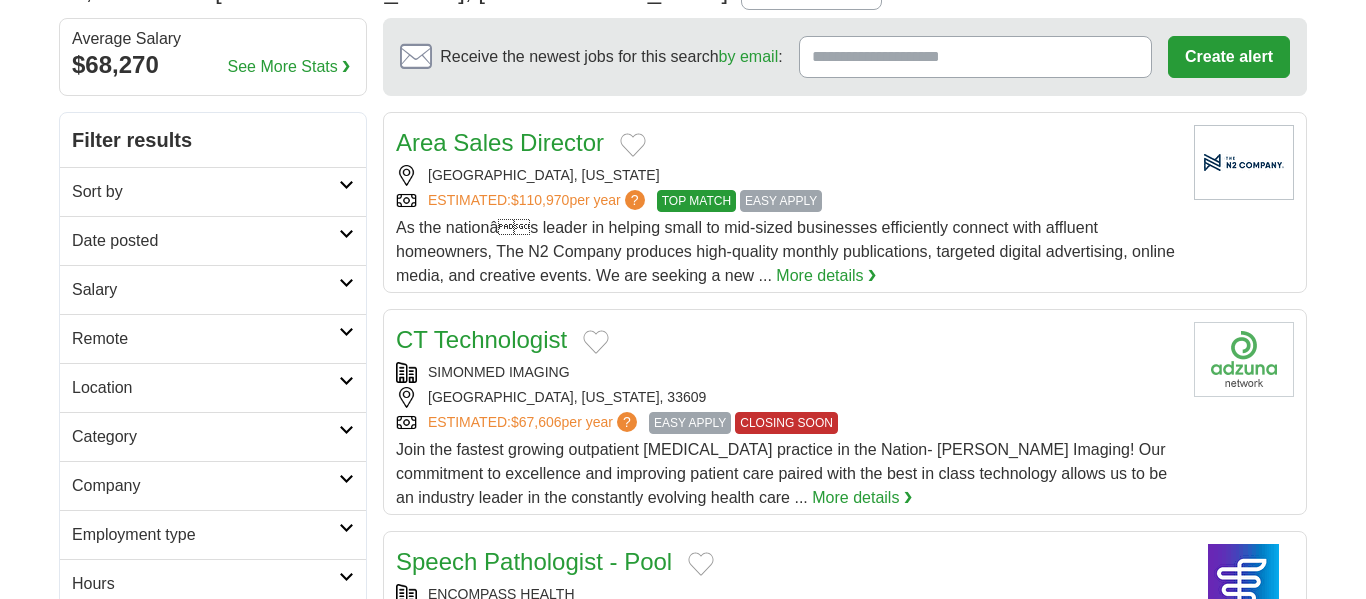 click at bounding box center [346, 332] 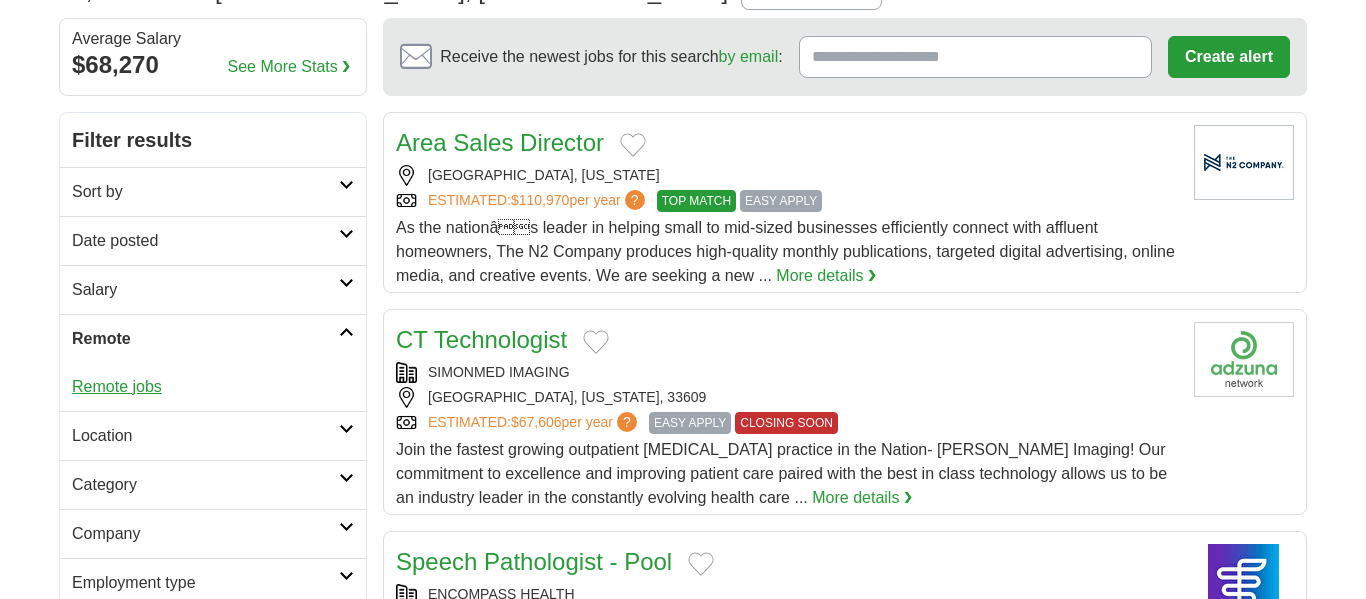 click on "Remote jobs" at bounding box center [117, 386] 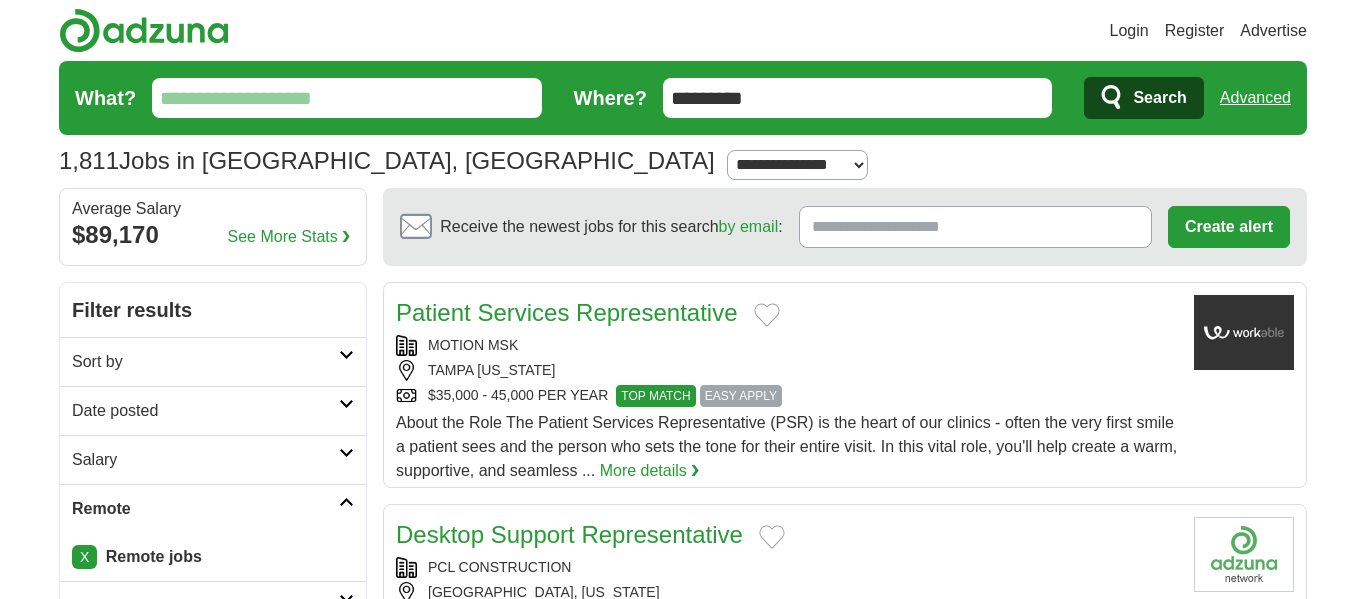 scroll, scrollTop: 75, scrollLeft: 0, axis: vertical 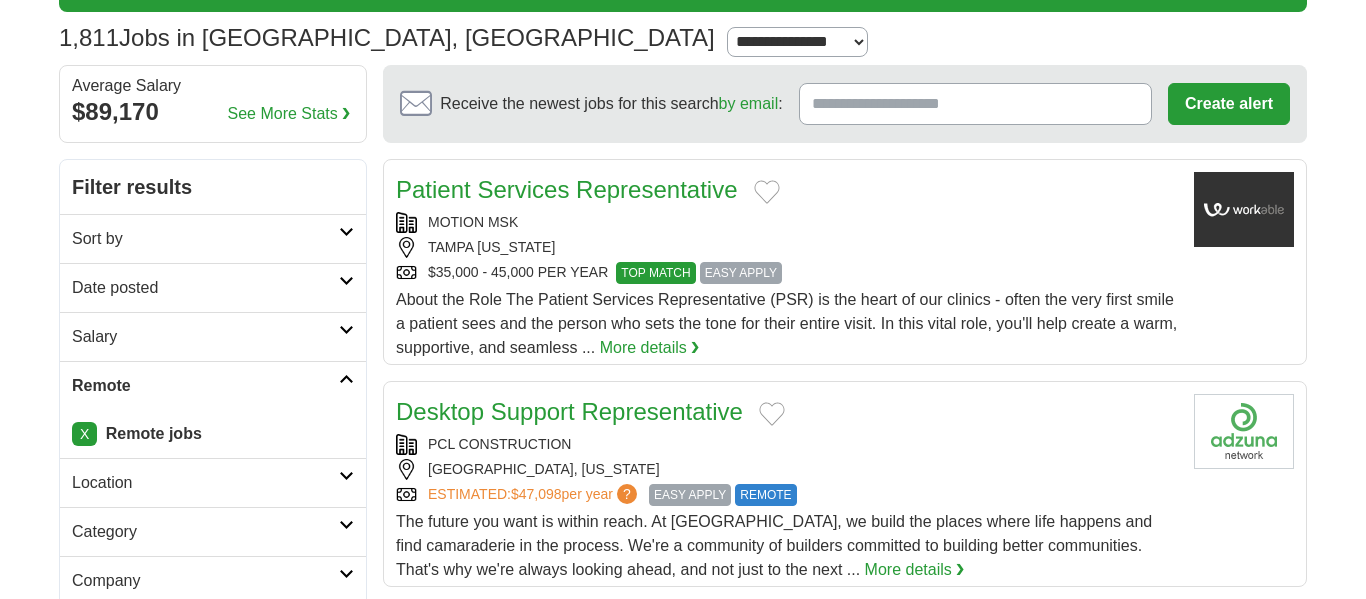 click on "Remote" at bounding box center [205, 386] 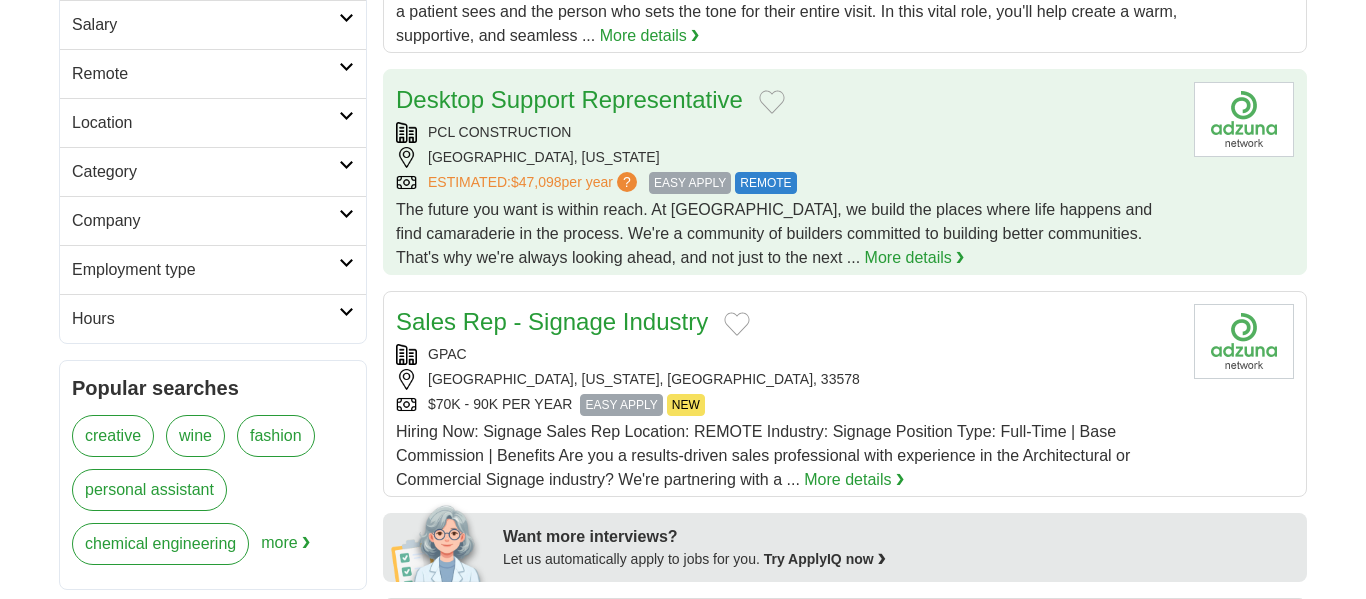 scroll, scrollTop: 417, scrollLeft: 0, axis: vertical 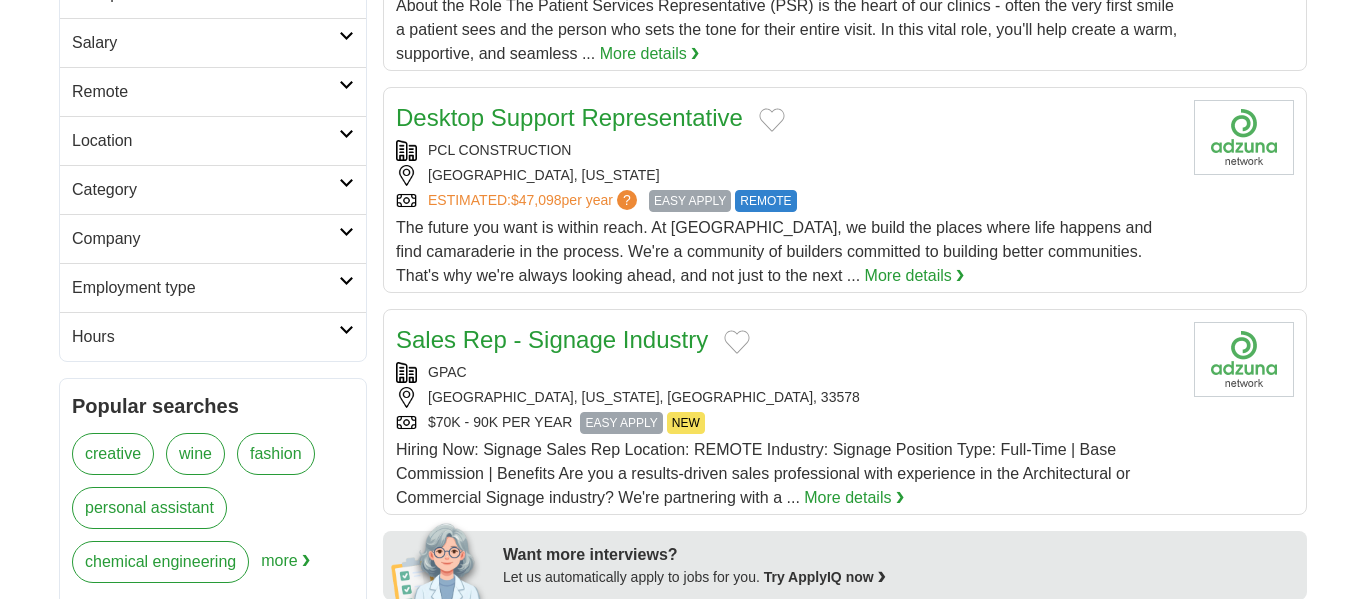 click at bounding box center [346, 36] 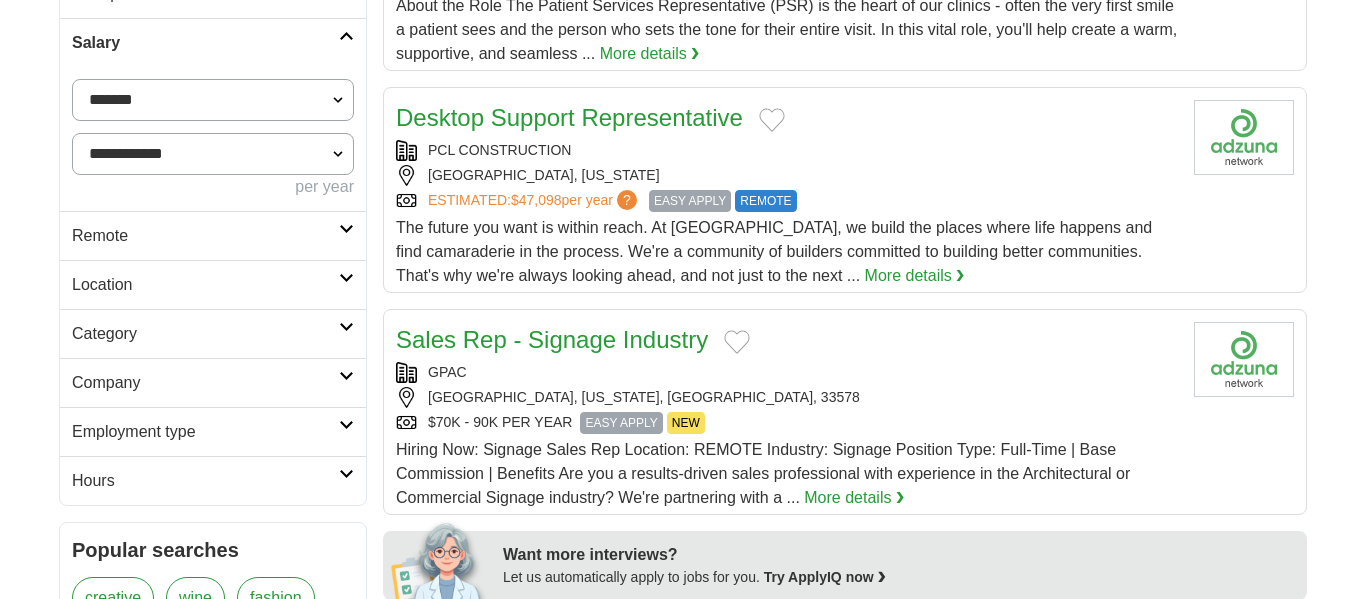 click on "**********" at bounding box center [213, 100] 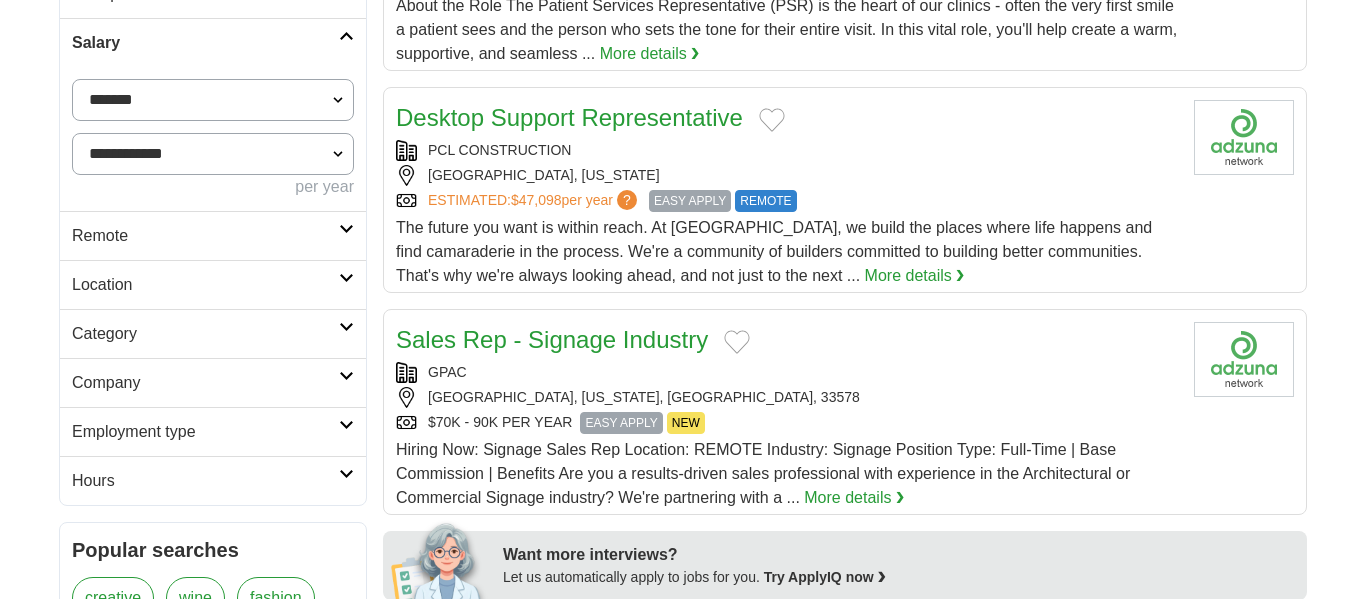 select on "*****" 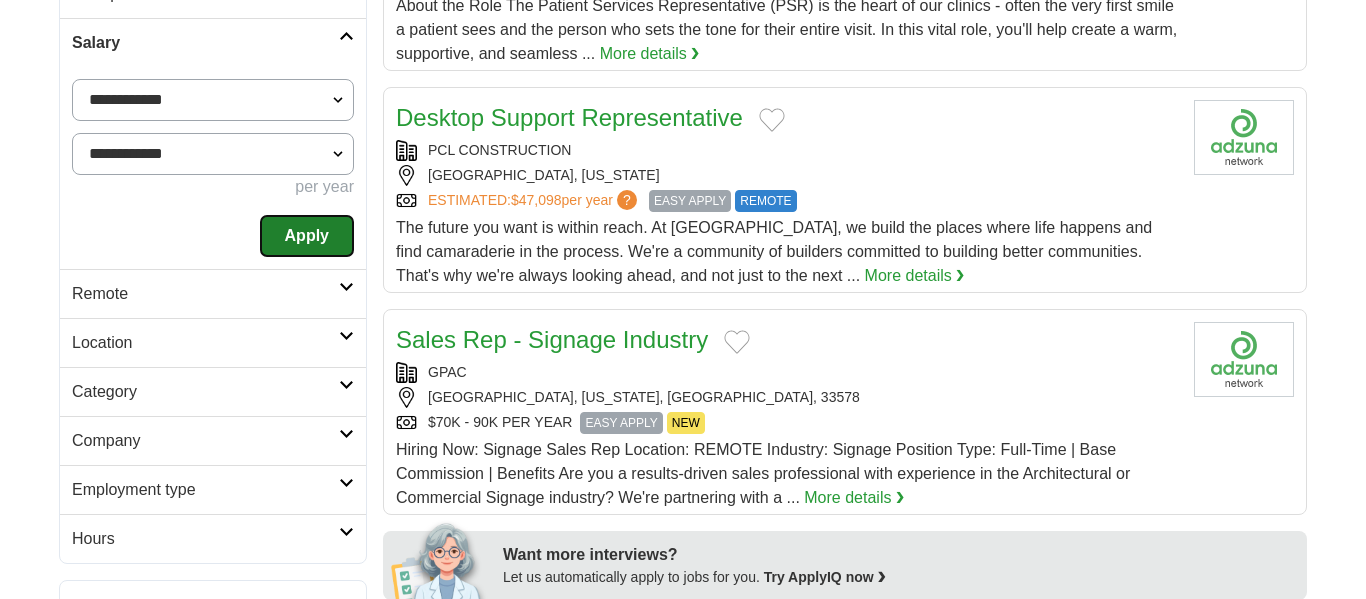 click on "Apply" at bounding box center (307, 236) 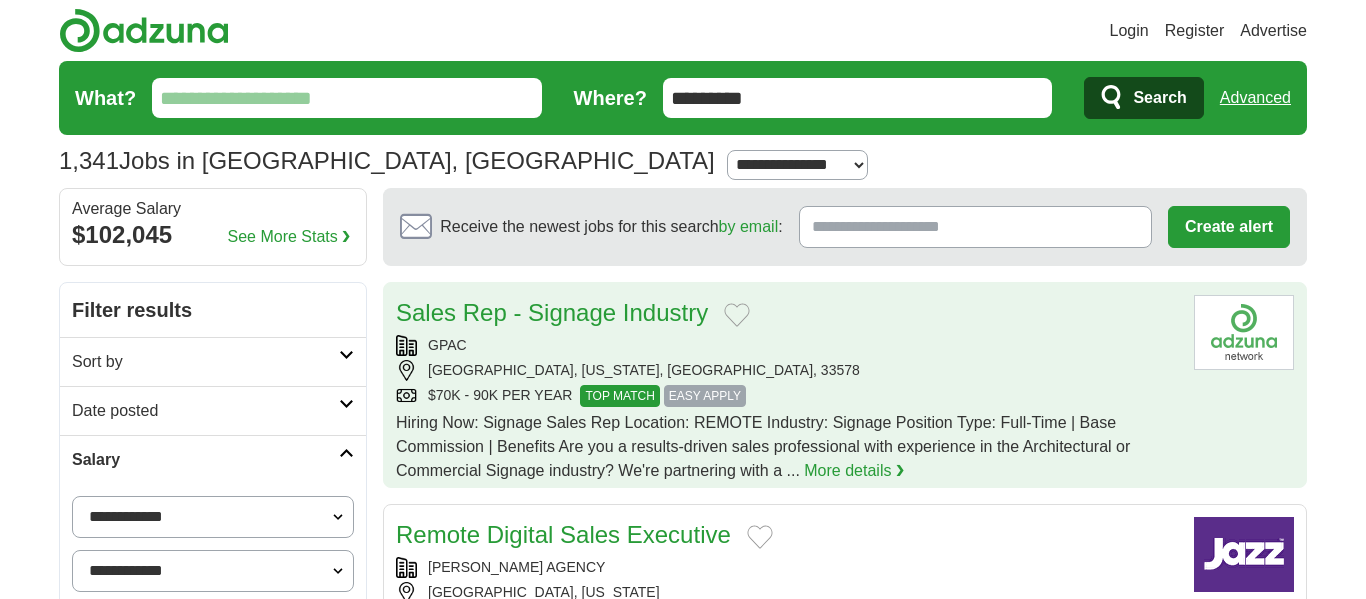 scroll, scrollTop: 0, scrollLeft: 0, axis: both 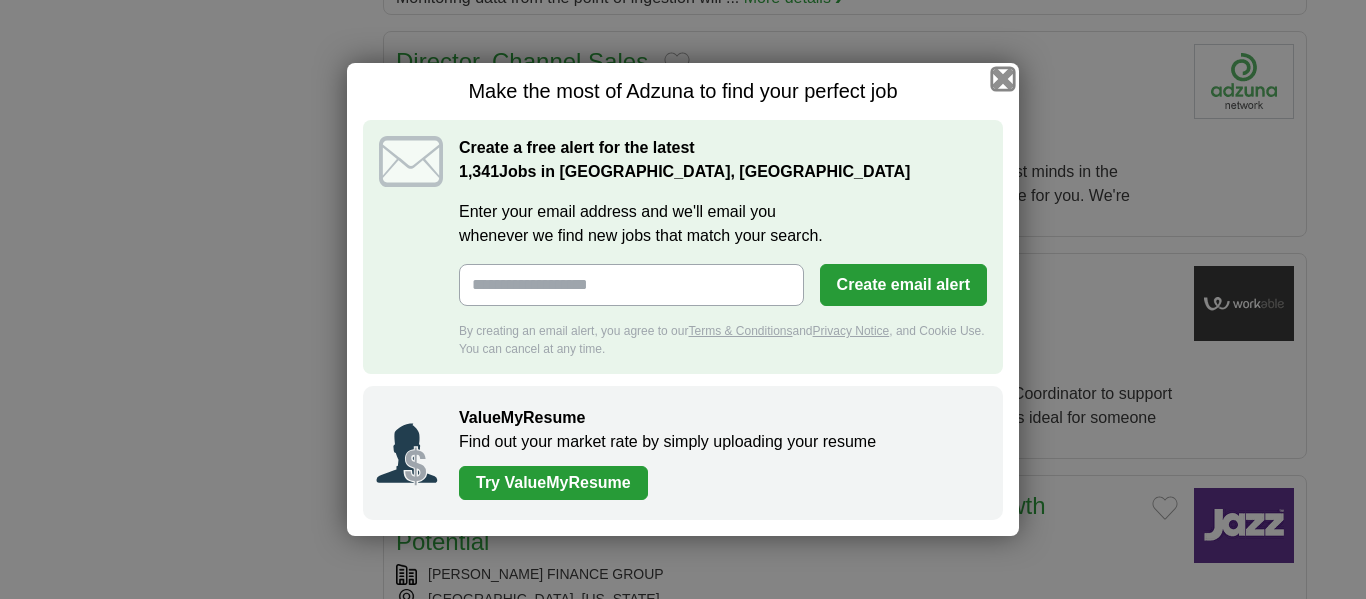 click at bounding box center (1003, 79) 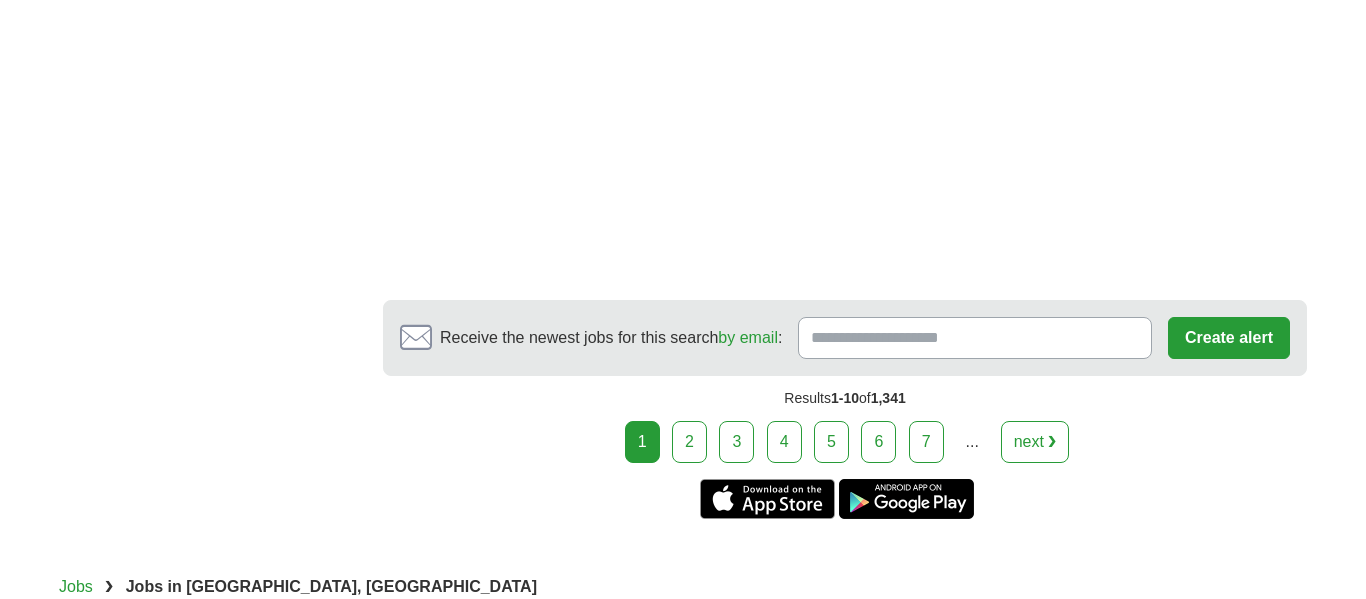 scroll, scrollTop: 3673, scrollLeft: 0, axis: vertical 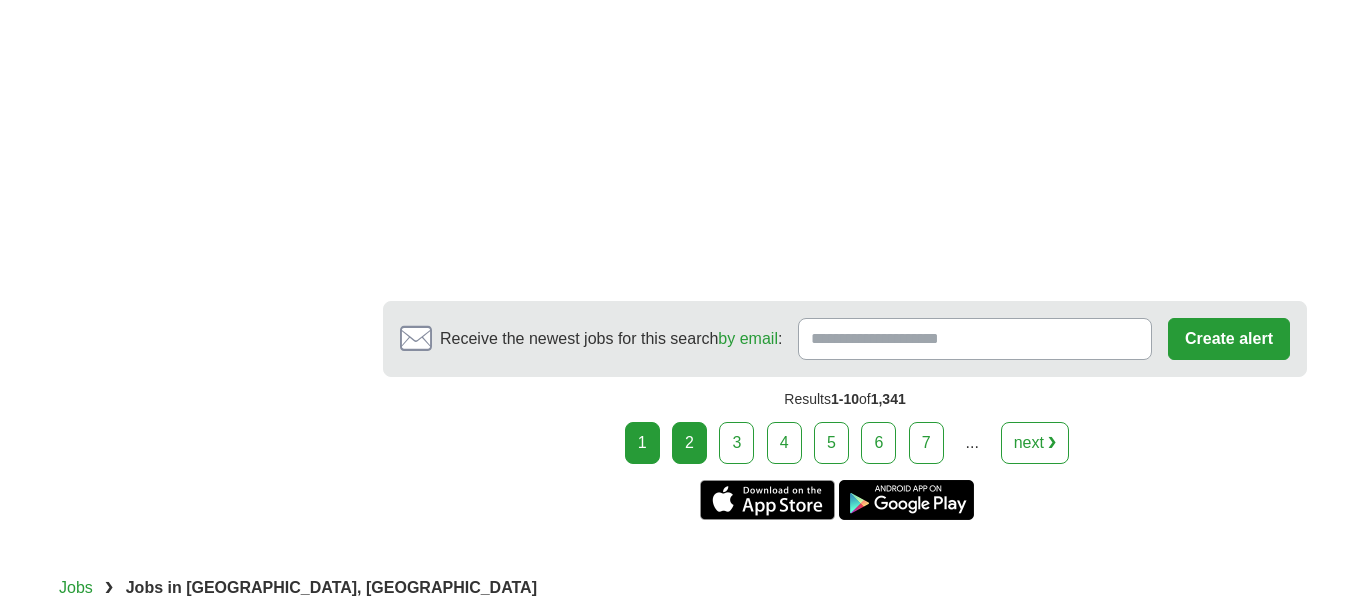 click on "2" at bounding box center (689, 443) 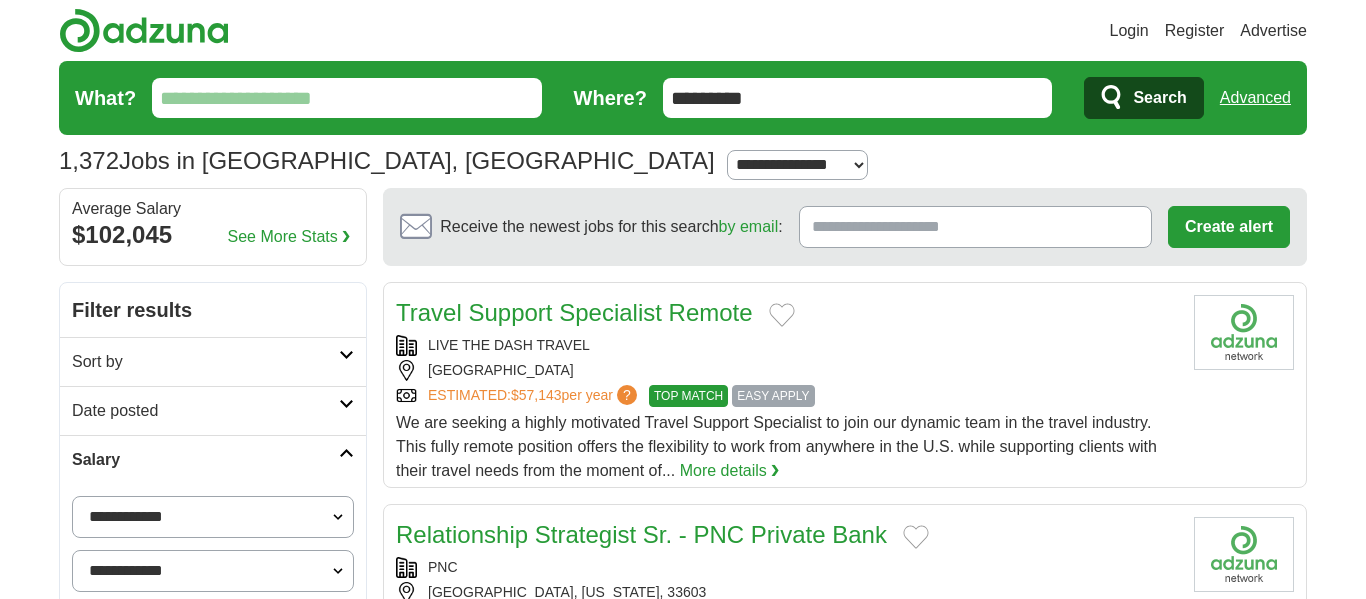 scroll, scrollTop: 0, scrollLeft: 0, axis: both 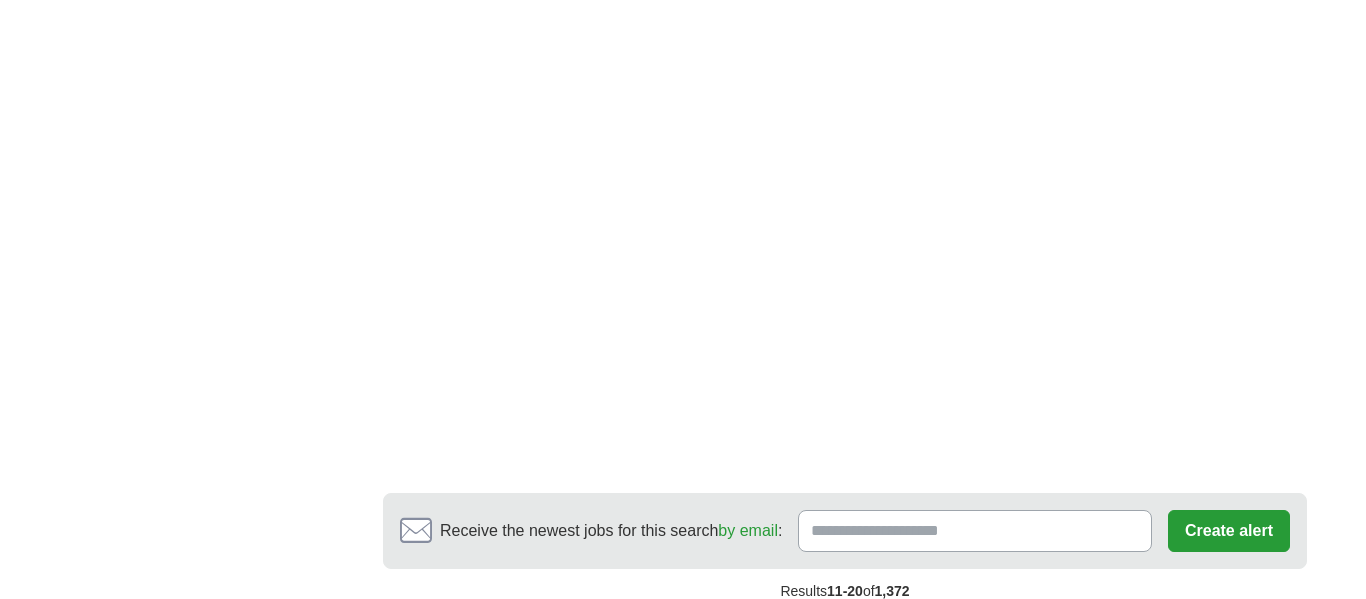 click on "3" at bounding box center [790, 635] 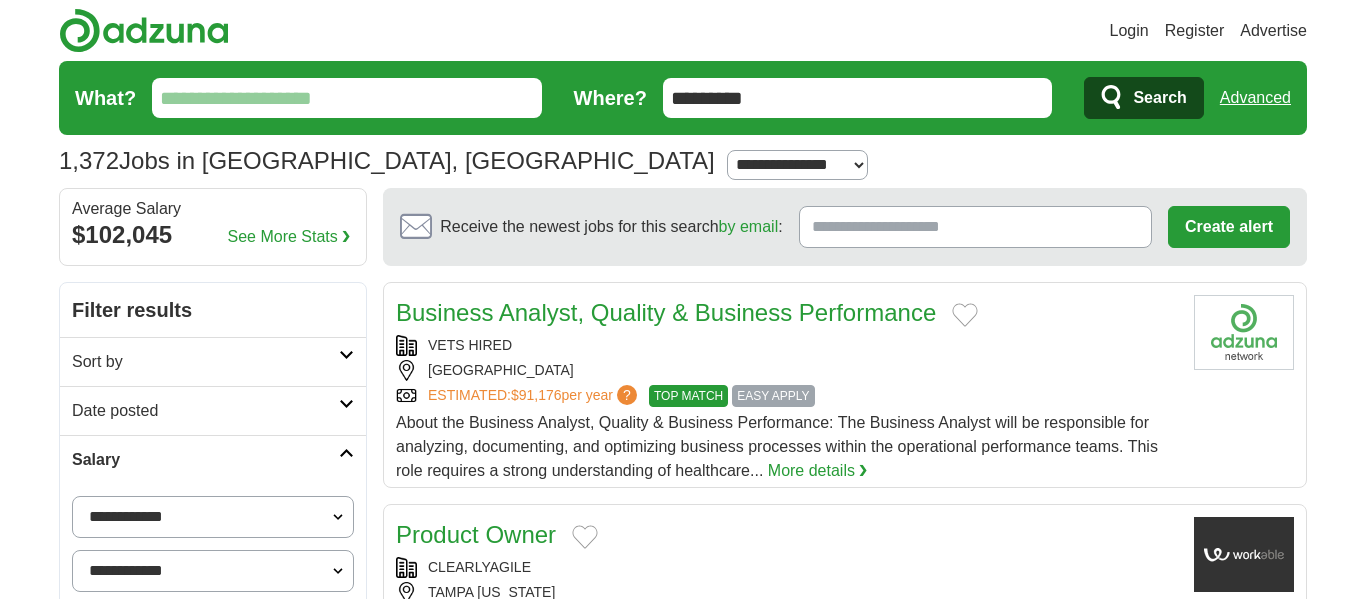 scroll, scrollTop: 0, scrollLeft: 0, axis: both 